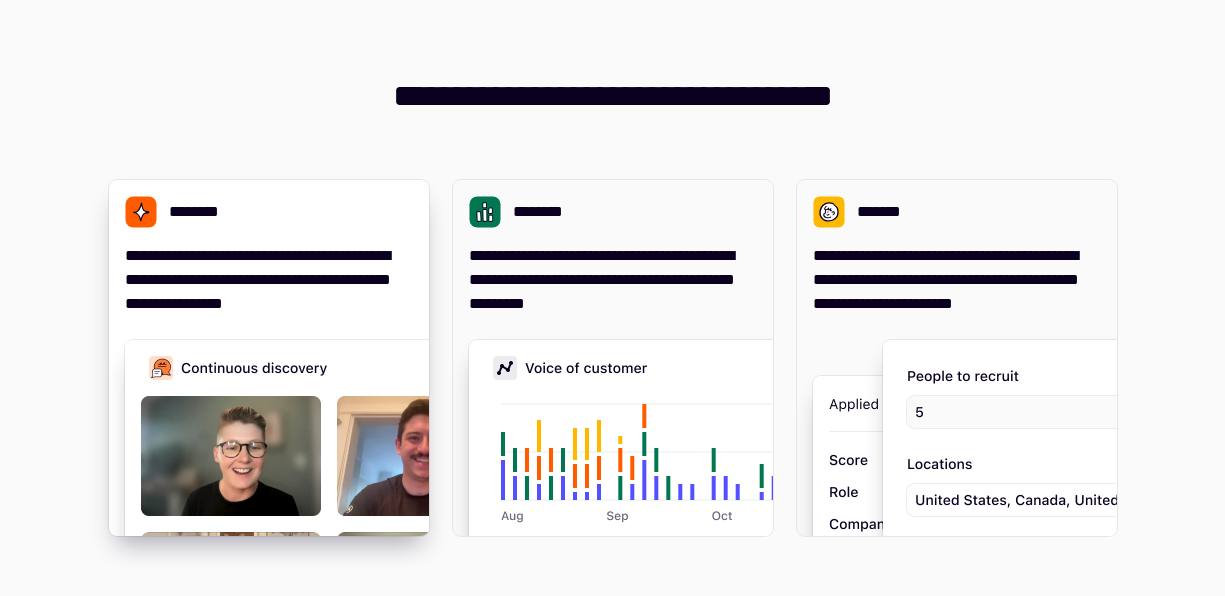 scroll, scrollTop: 0, scrollLeft: 0, axis: both 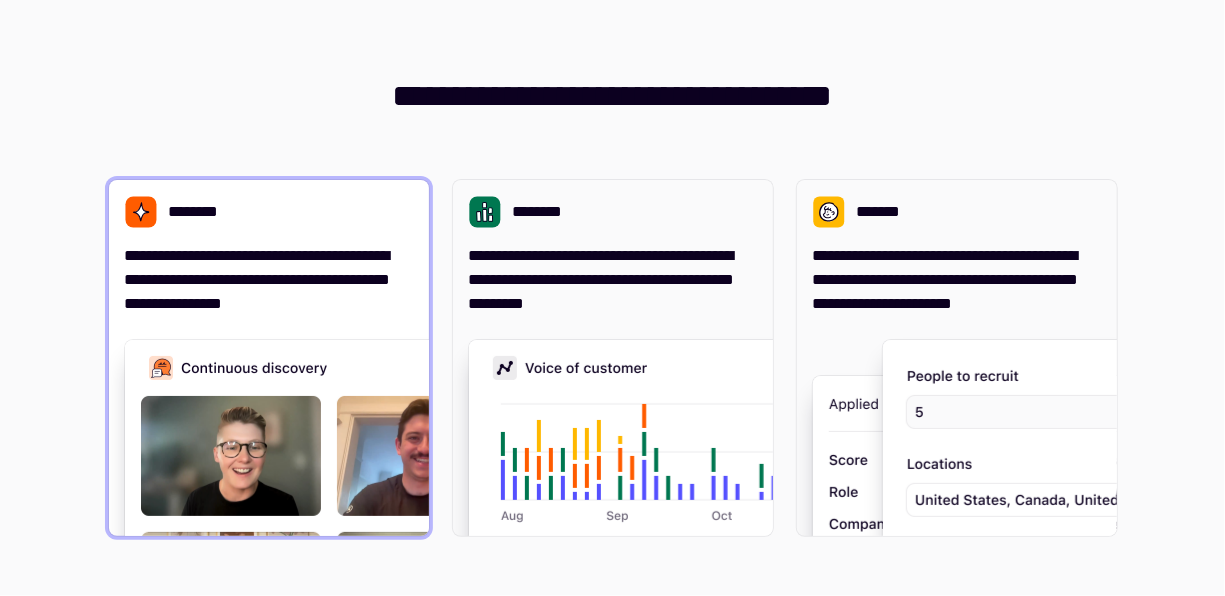 click on "**********" at bounding box center [269, 280] 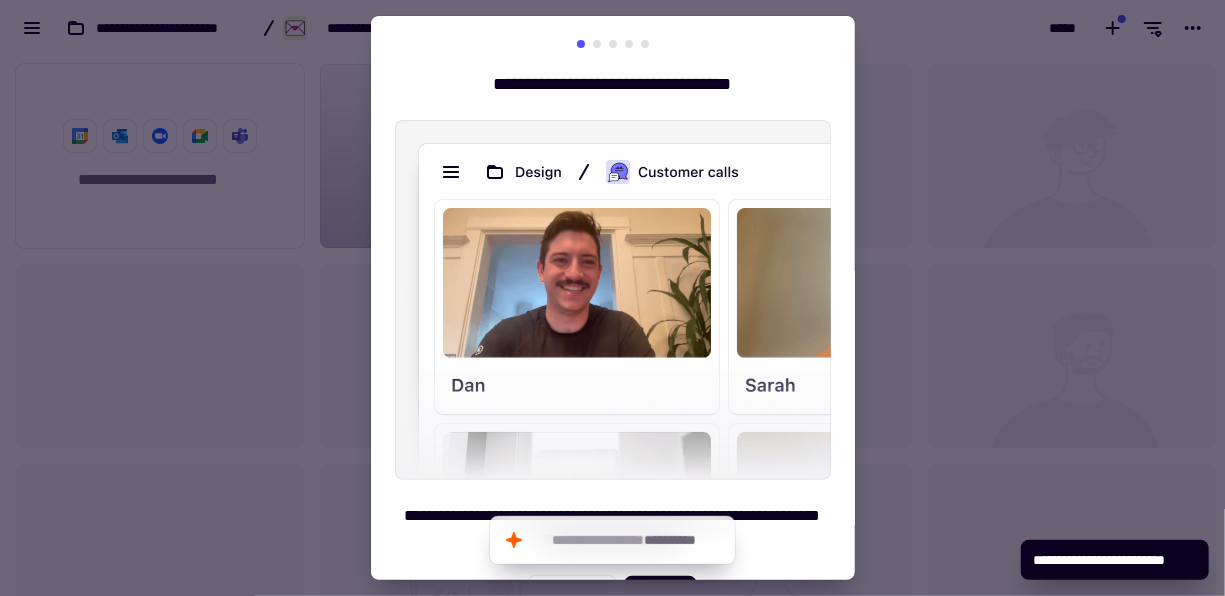 scroll, scrollTop: 16, scrollLeft: 16, axis: both 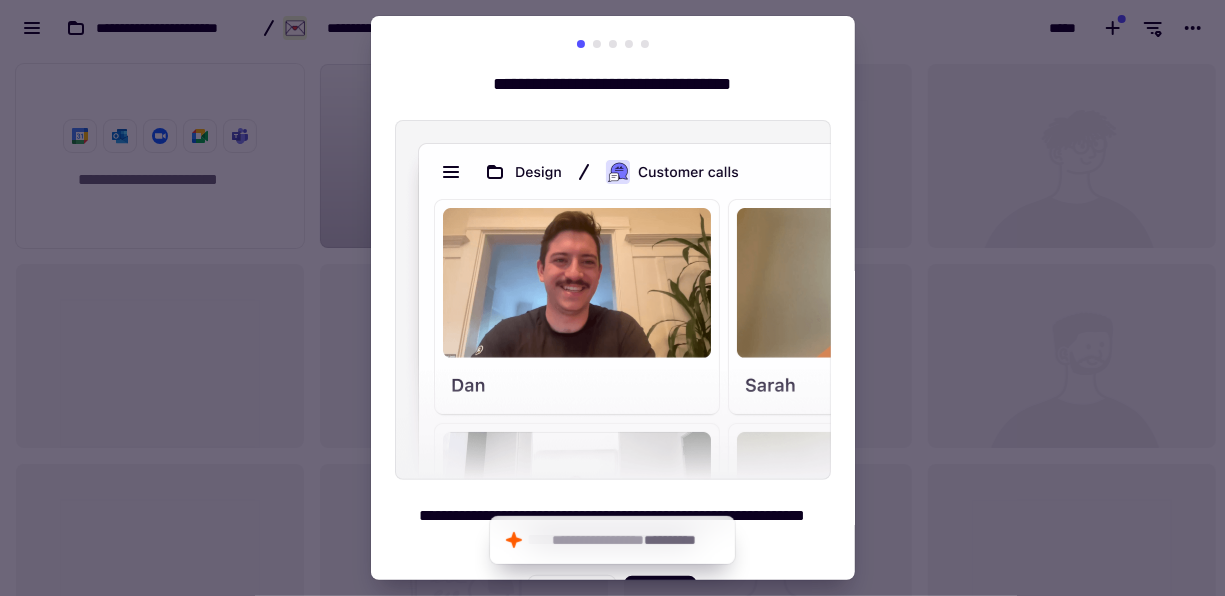 click at bounding box center (612, 298) 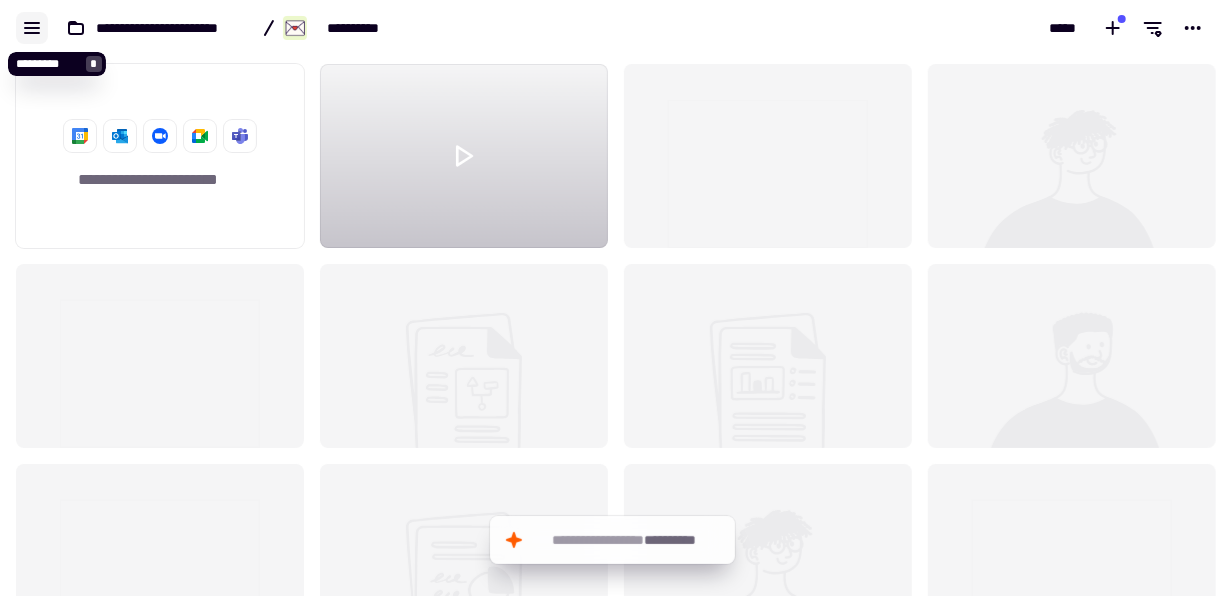 click 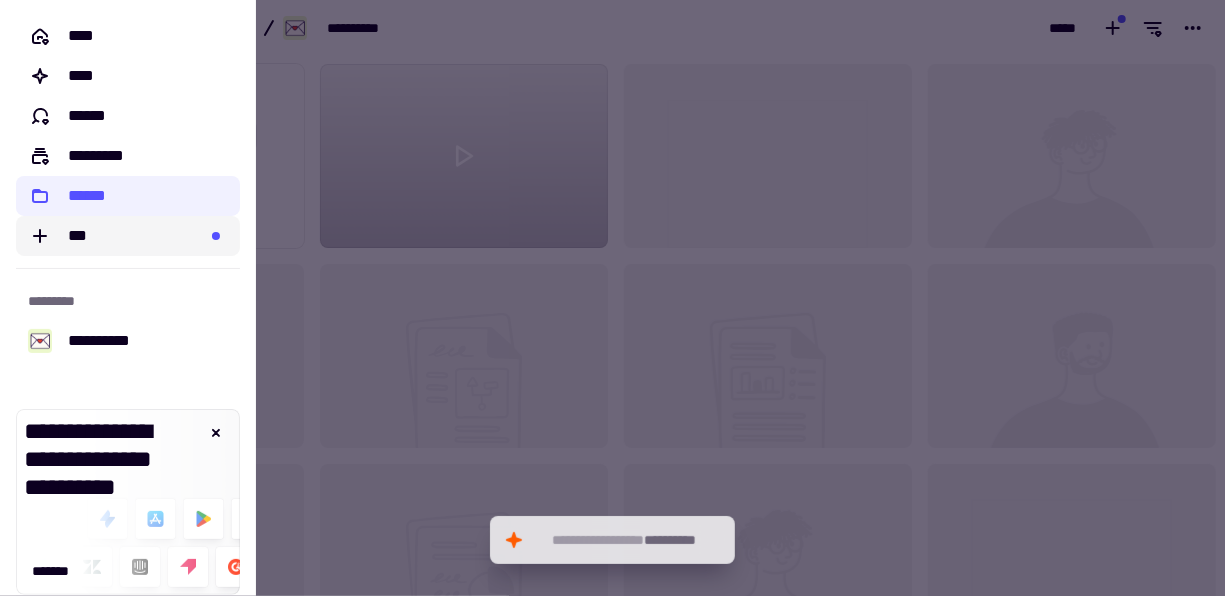 click on "***" 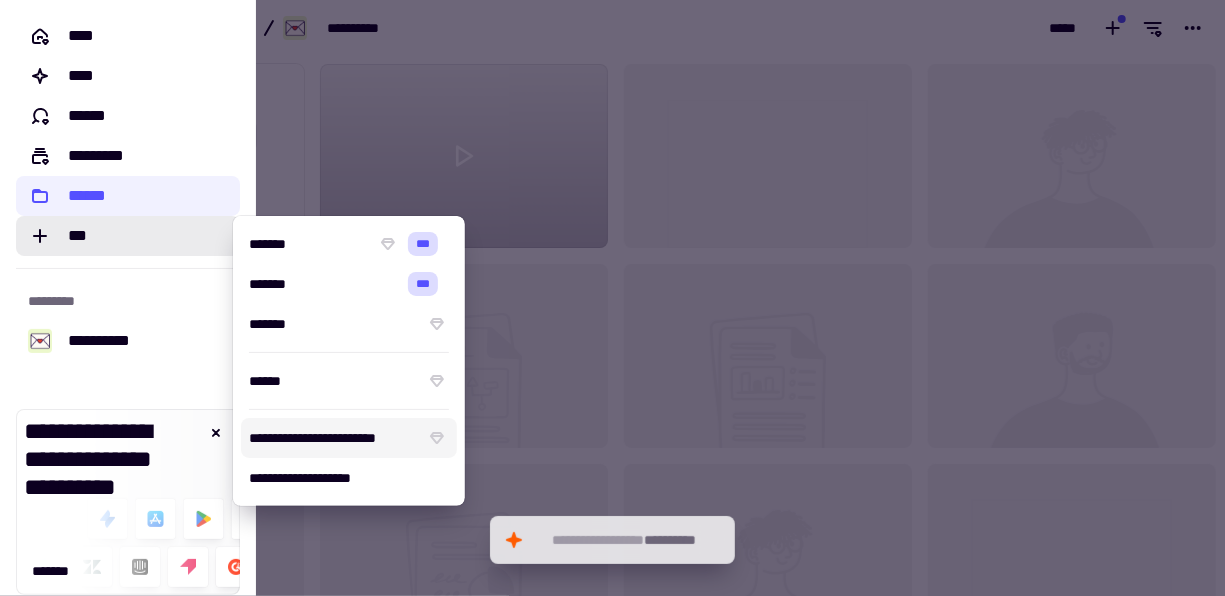 click on "**********" at bounding box center (349, 438) 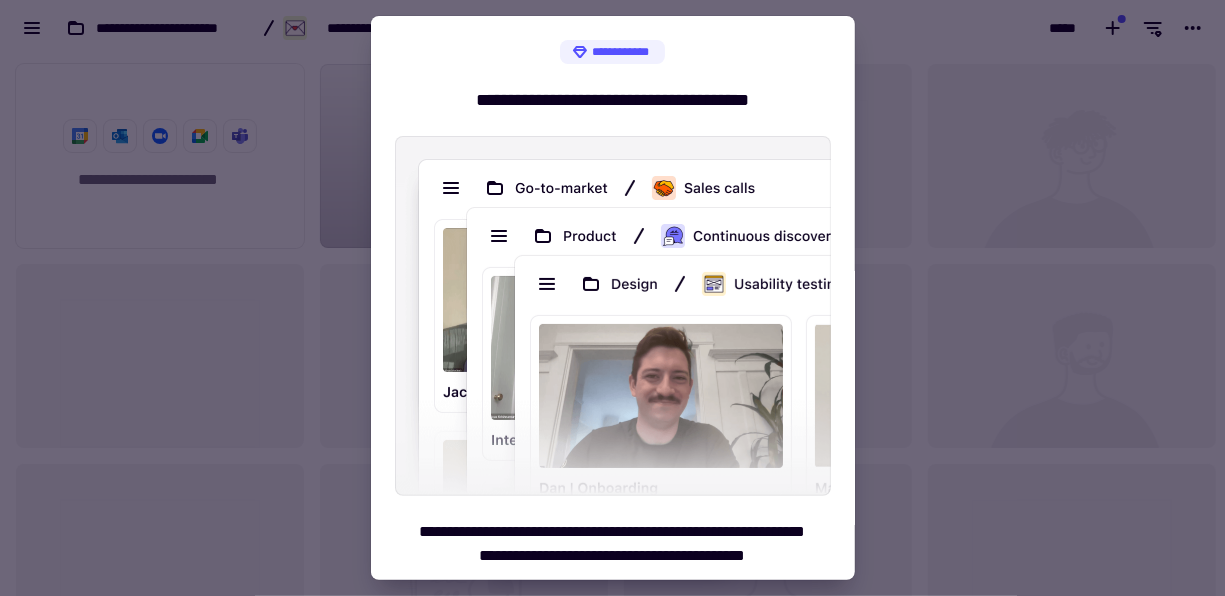scroll, scrollTop: 55, scrollLeft: 0, axis: vertical 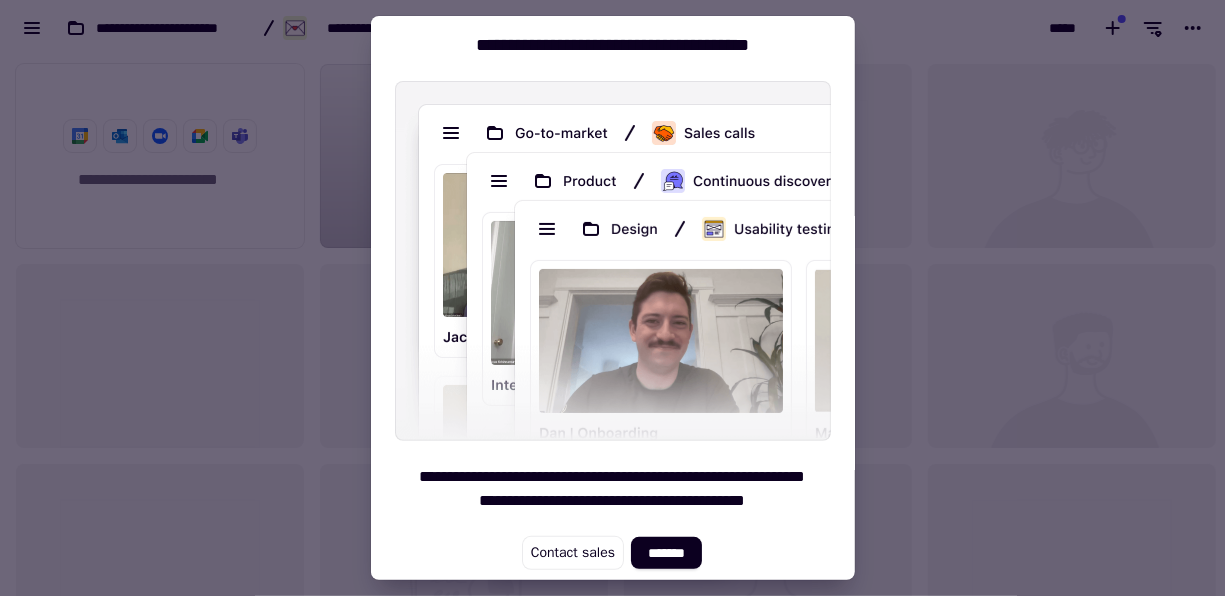 click at bounding box center [612, 298] 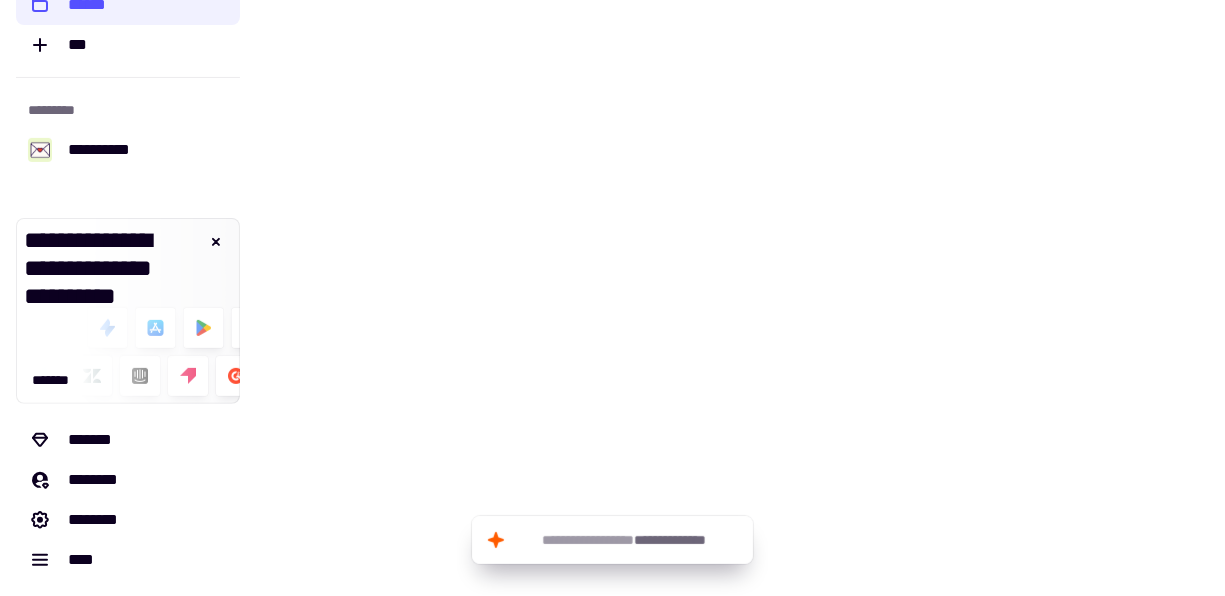 scroll, scrollTop: 0, scrollLeft: 0, axis: both 